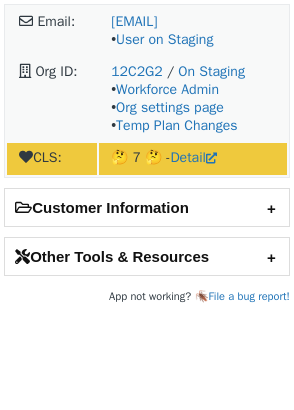 scroll, scrollTop: 0, scrollLeft: 0, axis: both 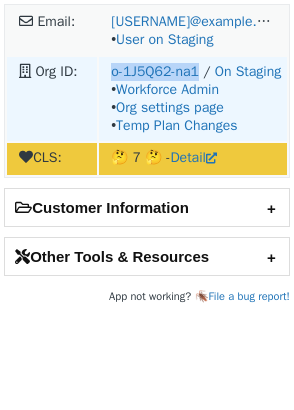drag, startPoint x: 100, startPoint y: 71, endPoint x: 211, endPoint y: 71, distance: 111 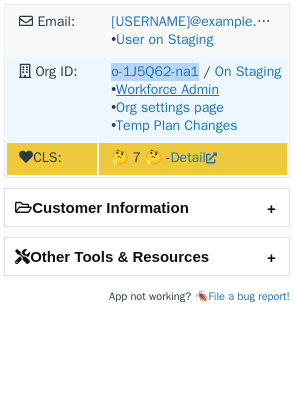 copy on "o-1J5Q62-na1" 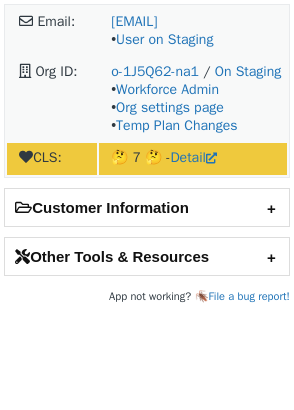 scroll, scrollTop: 0, scrollLeft: 0, axis: both 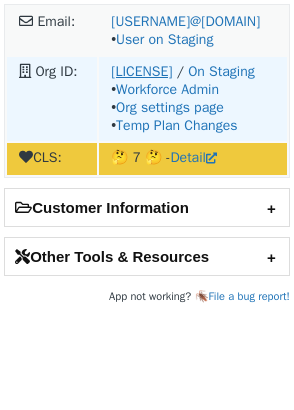 click on "861M6" at bounding box center (141, 71) 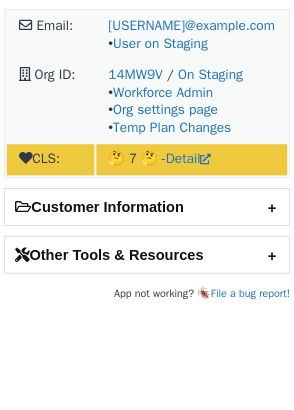 scroll, scrollTop: 0, scrollLeft: 0, axis: both 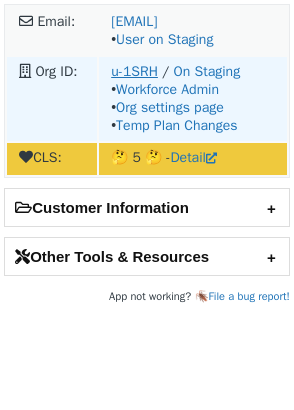 click on "u-1SRH" at bounding box center (134, 71) 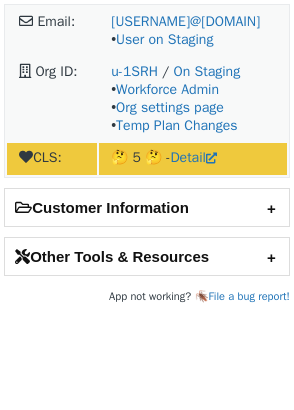 scroll, scrollTop: 0, scrollLeft: 0, axis: both 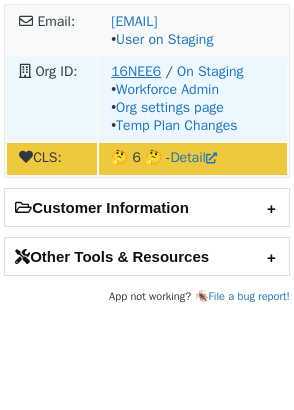 click on "16NEE6" at bounding box center (136, 71) 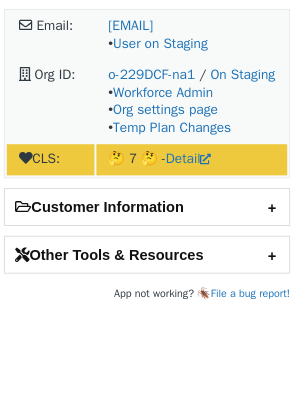 scroll, scrollTop: 0, scrollLeft: 0, axis: both 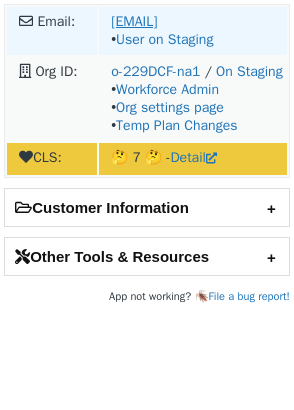 click on "alex@tensor.so" at bounding box center (134, 21) 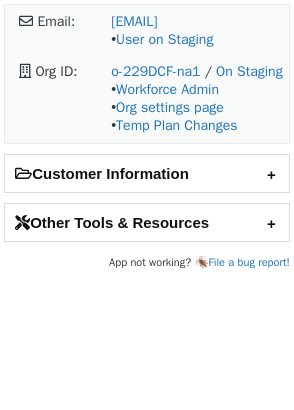 scroll, scrollTop: 0, scrollLeft: 0, axis: both 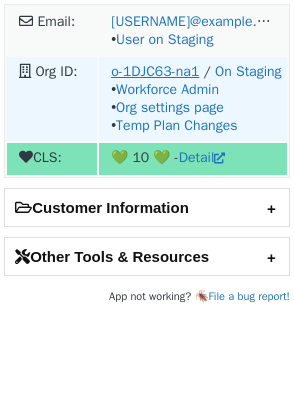 click on "o-1DJC63-na1" at bounding box center (155, 71) 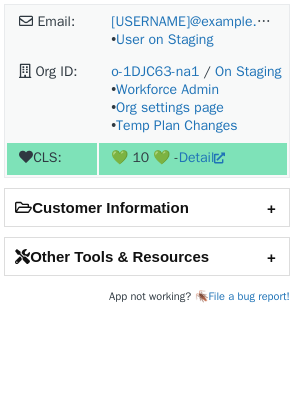 scroll, scrollTop: 0, scrollLeft: 0, axis: both 